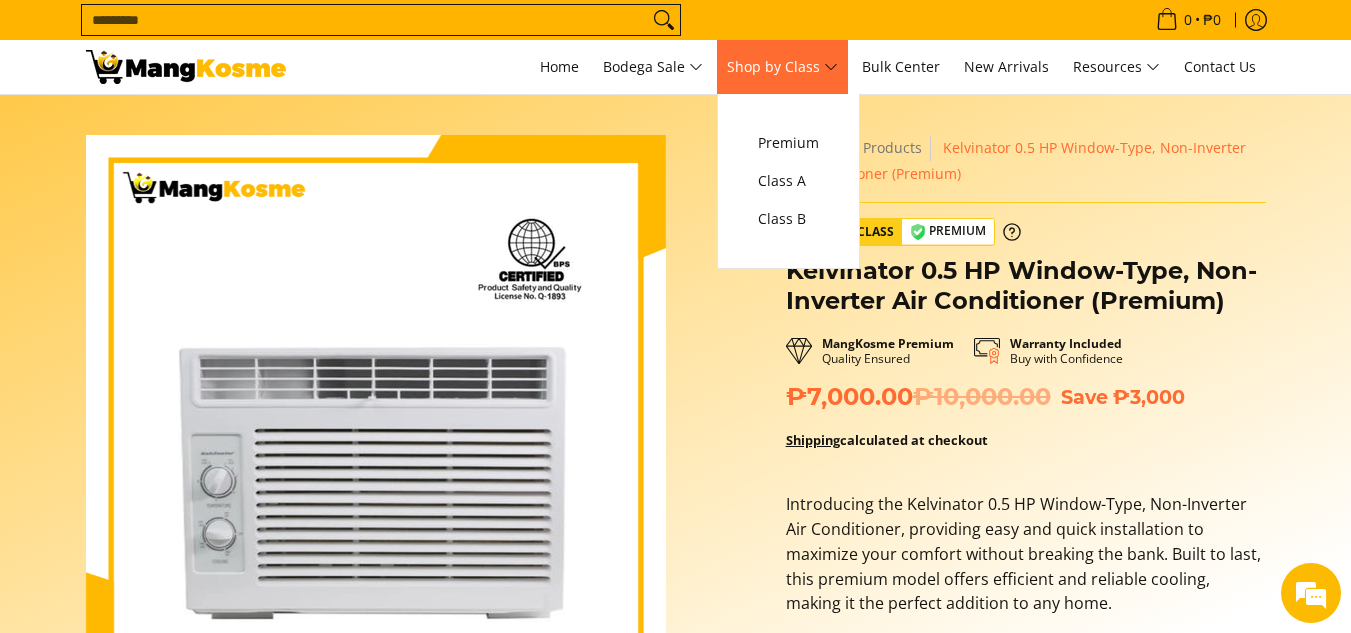 scroll, scrollTop: 0, scrollLeft: 0, axis: both 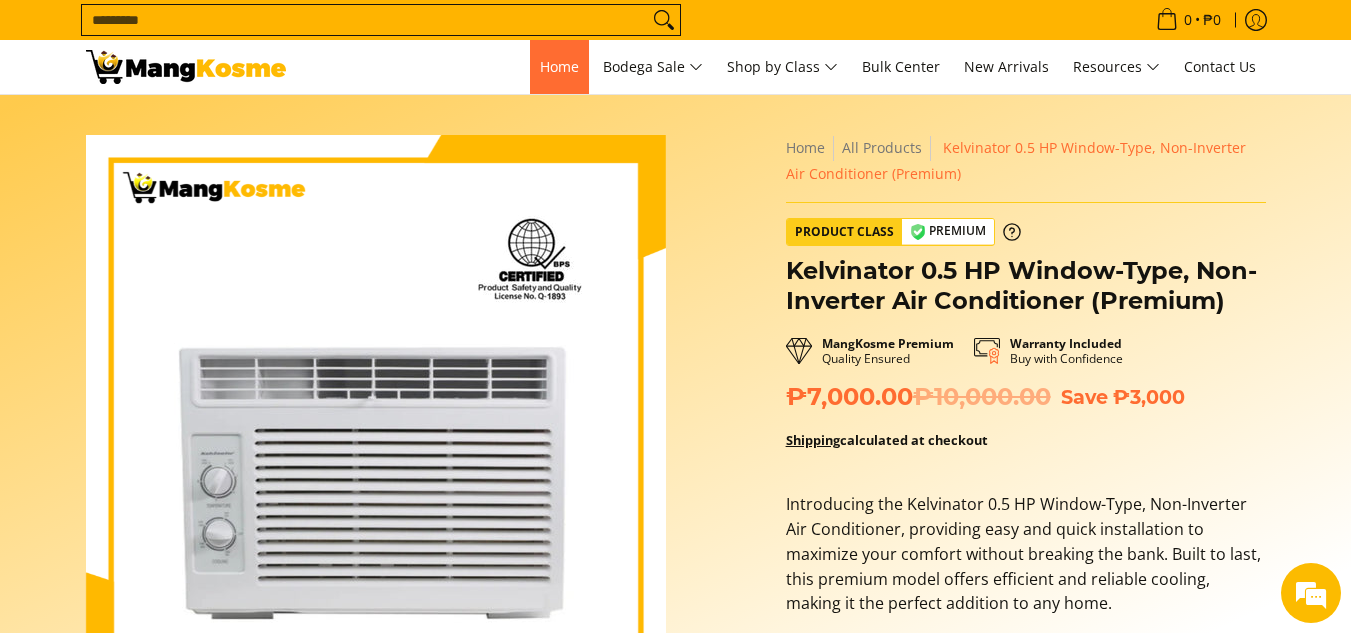 click on "Home" at bounding box center (559, 66) 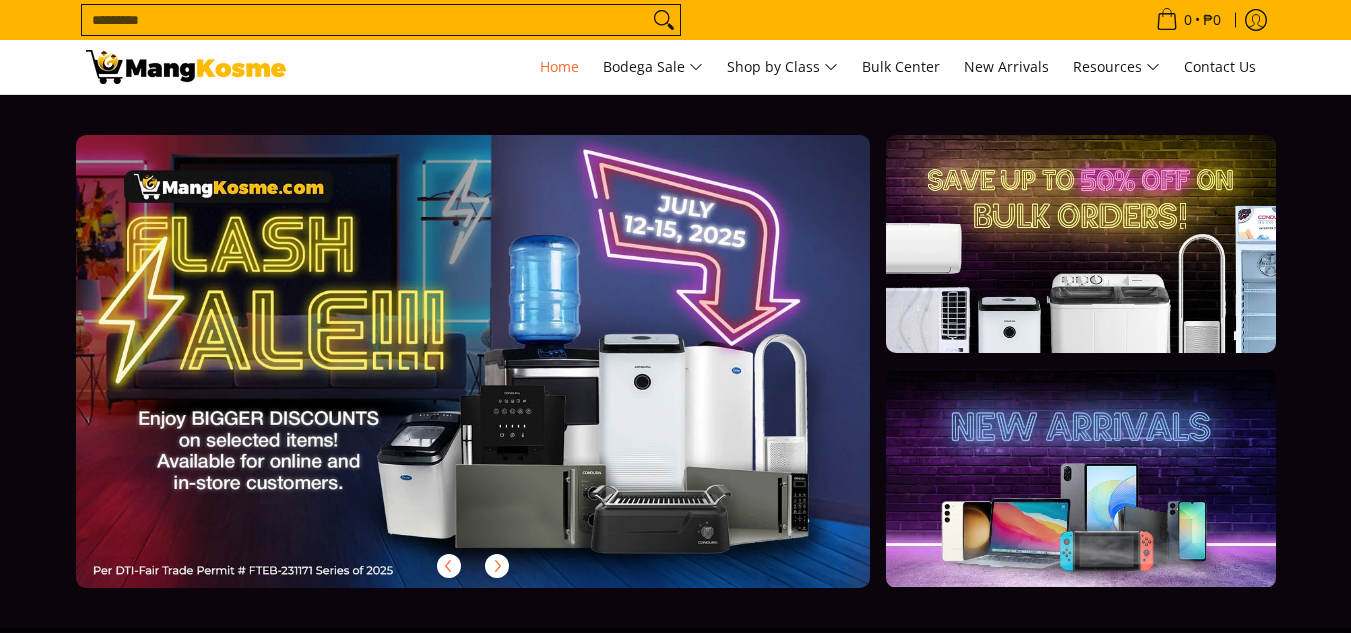 scroll, scrollTop: 0, scrollLeft: 0, axis: both 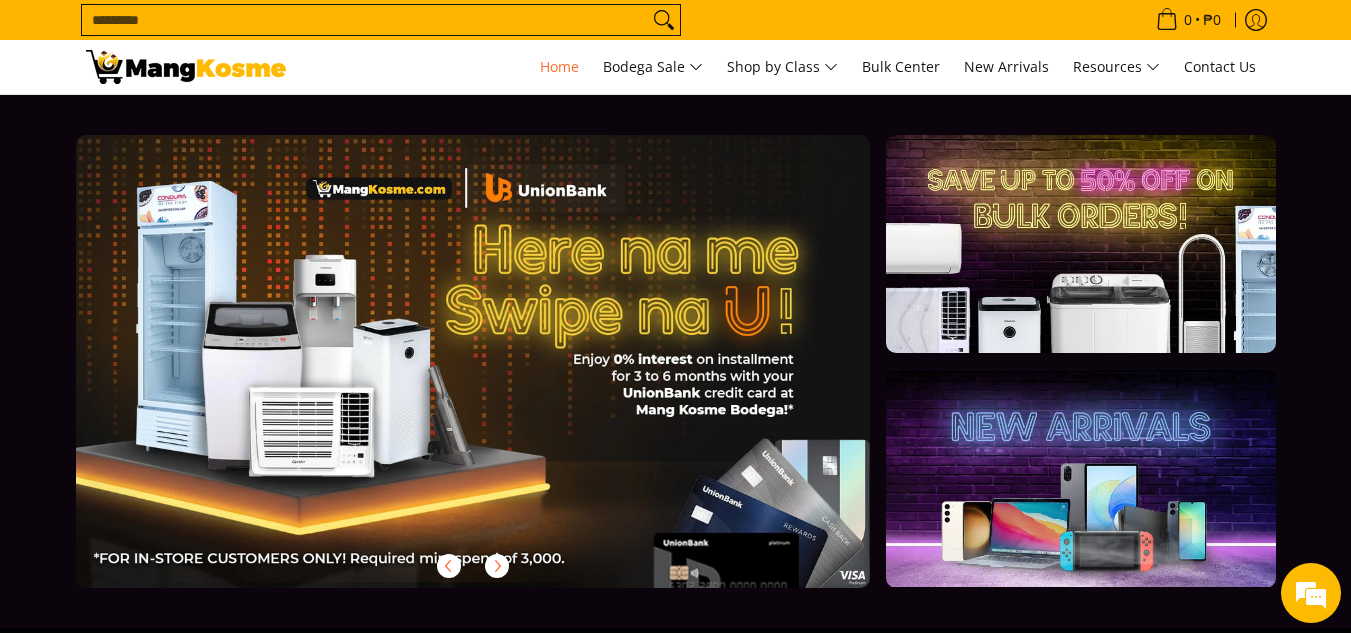 click on "Search..." at bounding box center (365, 20) 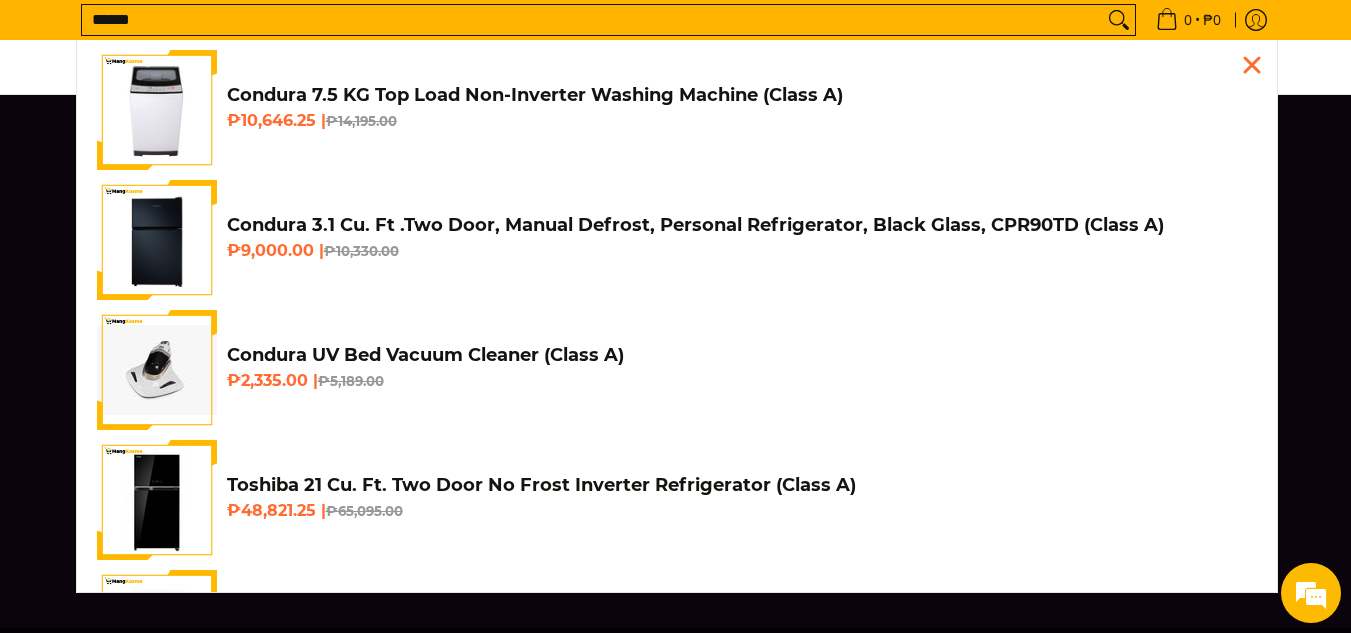 scroll, scrollTop: 0, scrollLeft: 2385, axis: horizontal 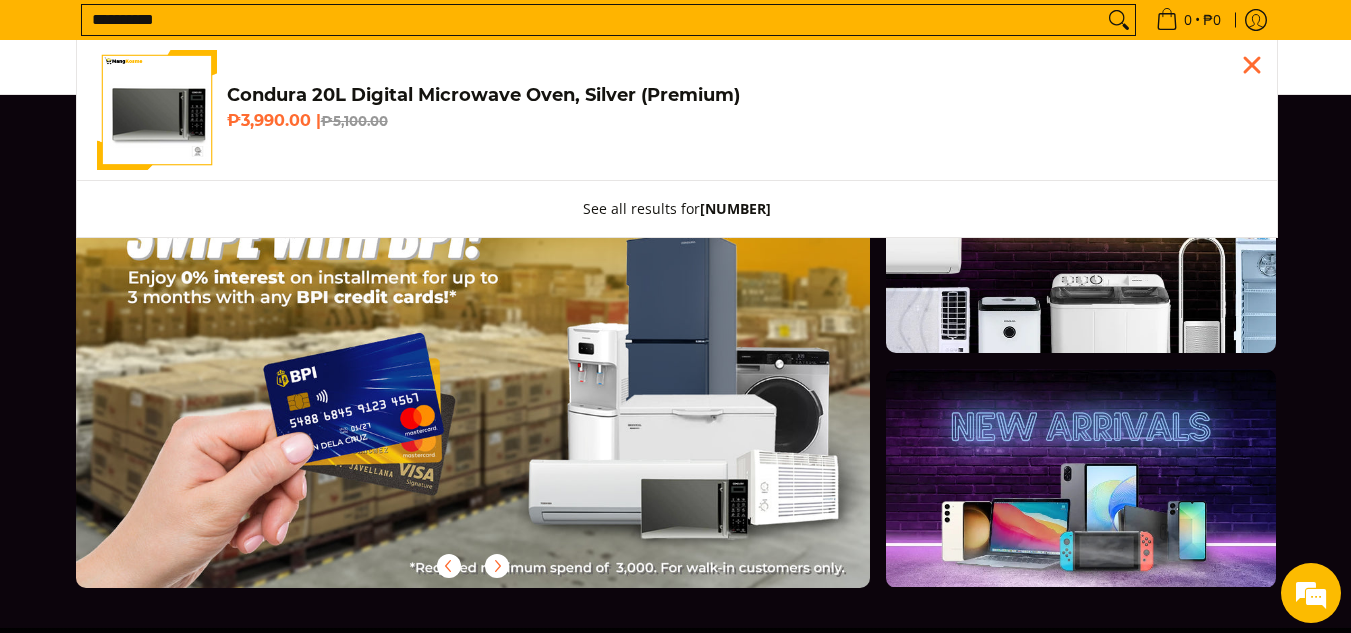 type on "**********" 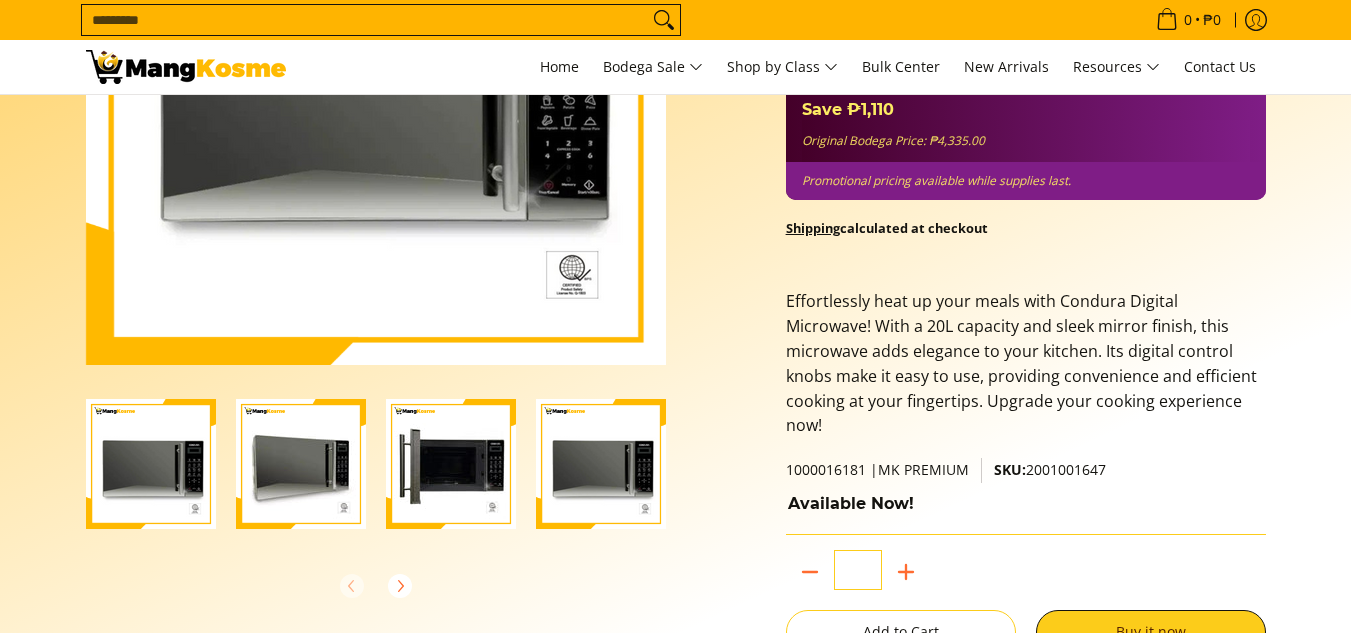 scroll, scrollTop: 0, scrollLeft: 0, axis: both 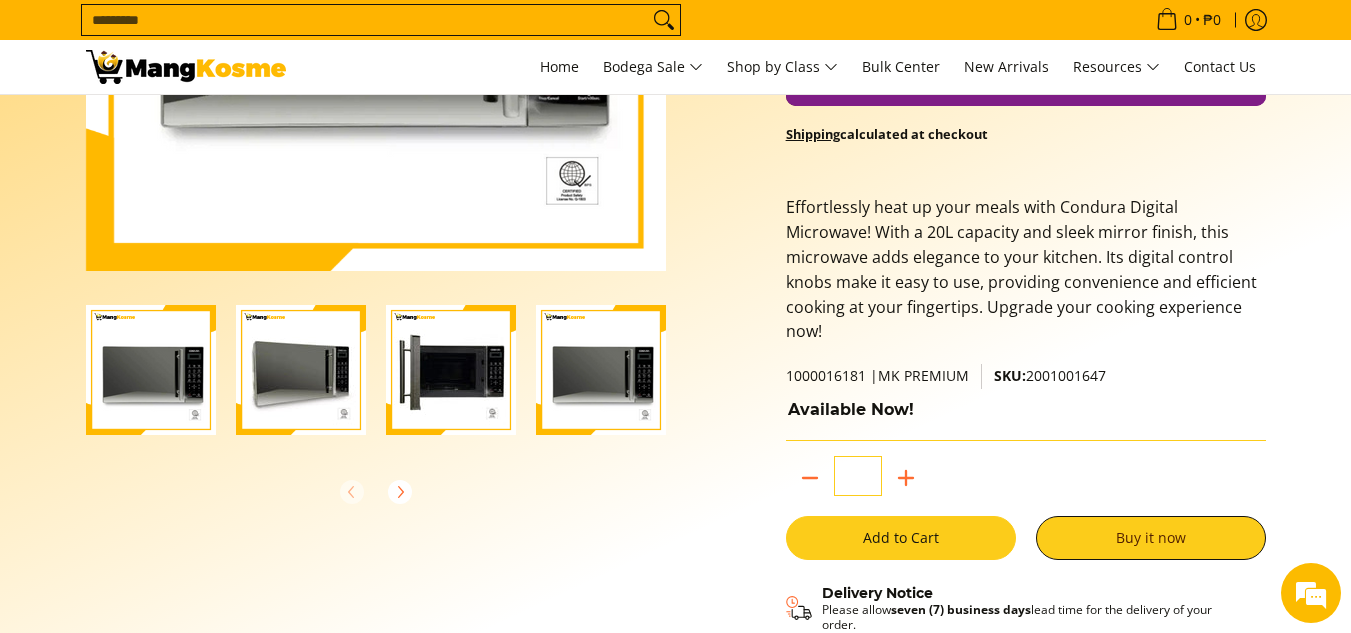click on "Add to Cart" at bounding box center [901, 538] 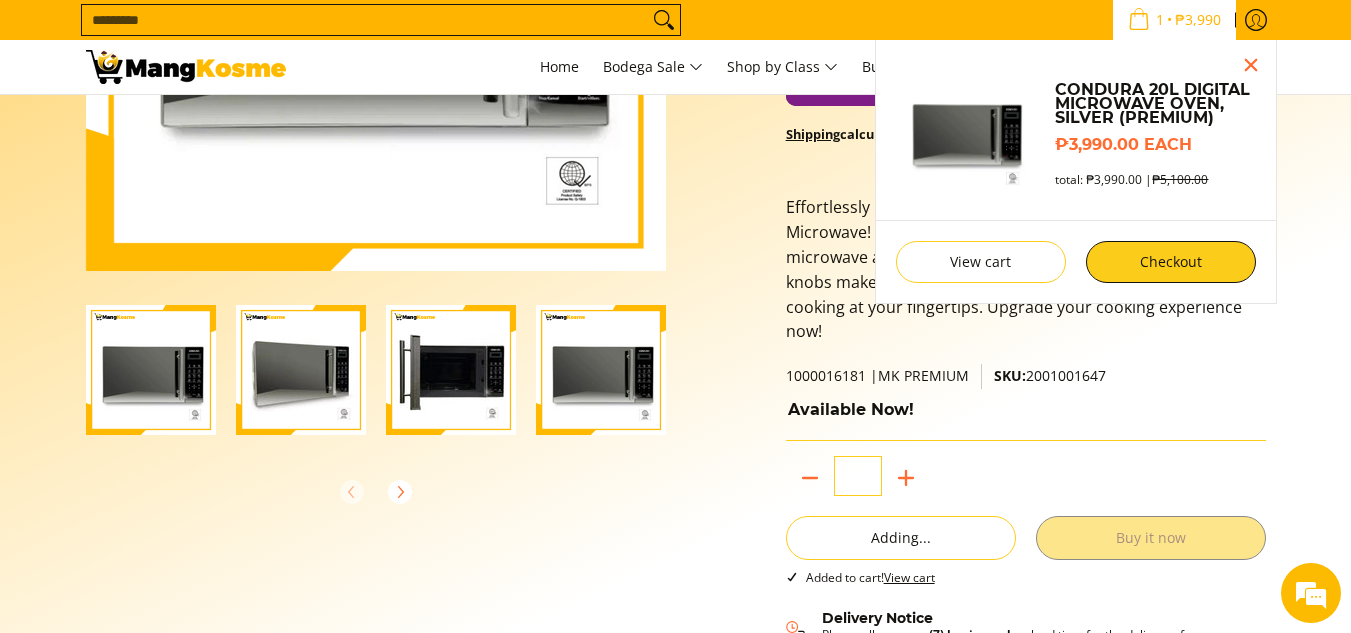 scroll, scrollTop: 389, scrollLeft: 0, axis: vertical 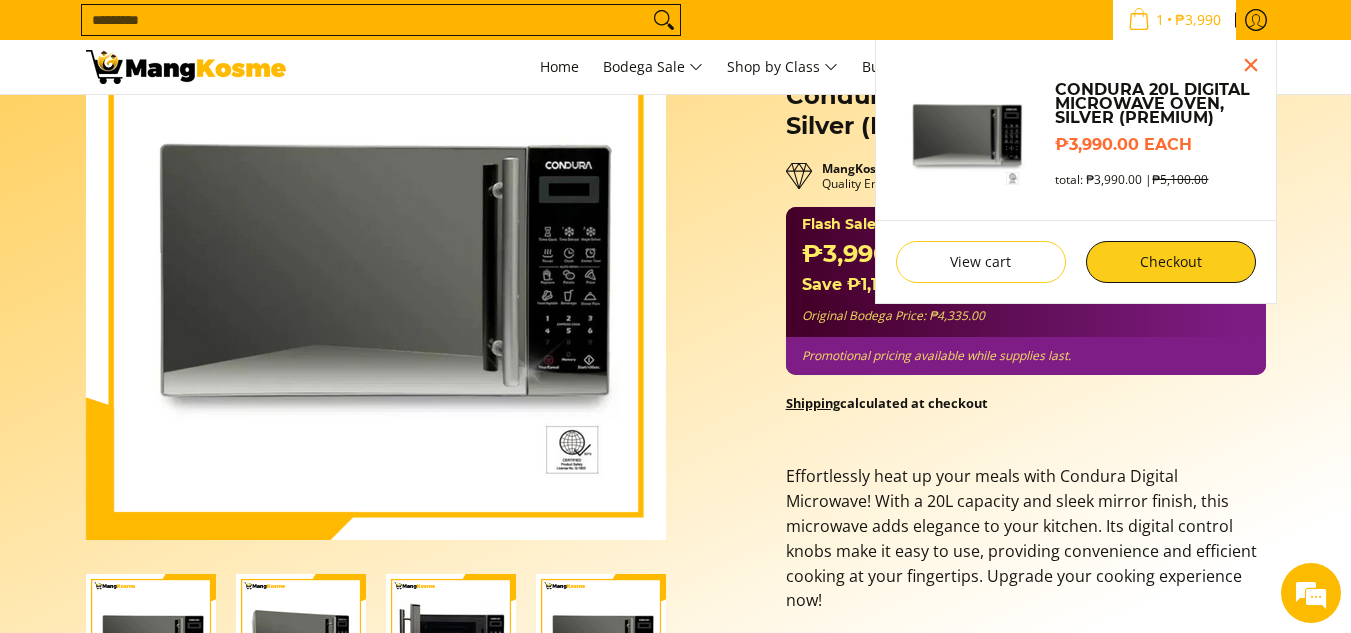 click on "Search..." at bounding box center (365, 20) 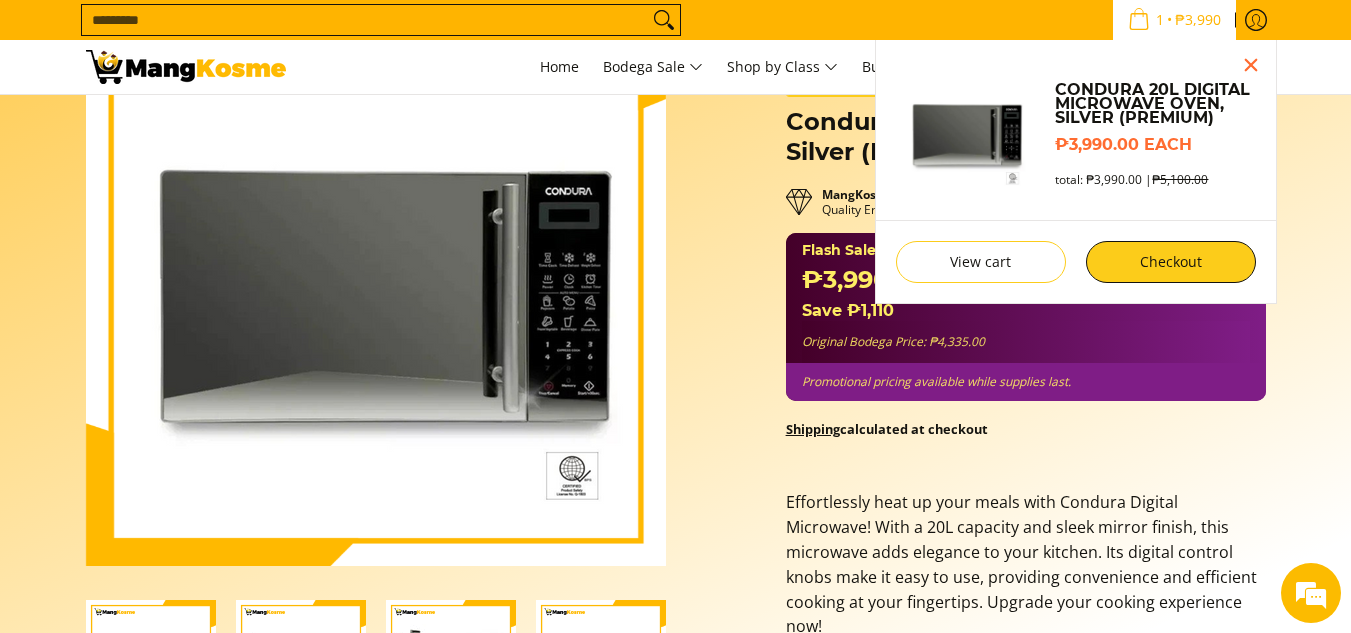 scroll, scrollTop: 90, scrollLeft: 0, axis: vertical 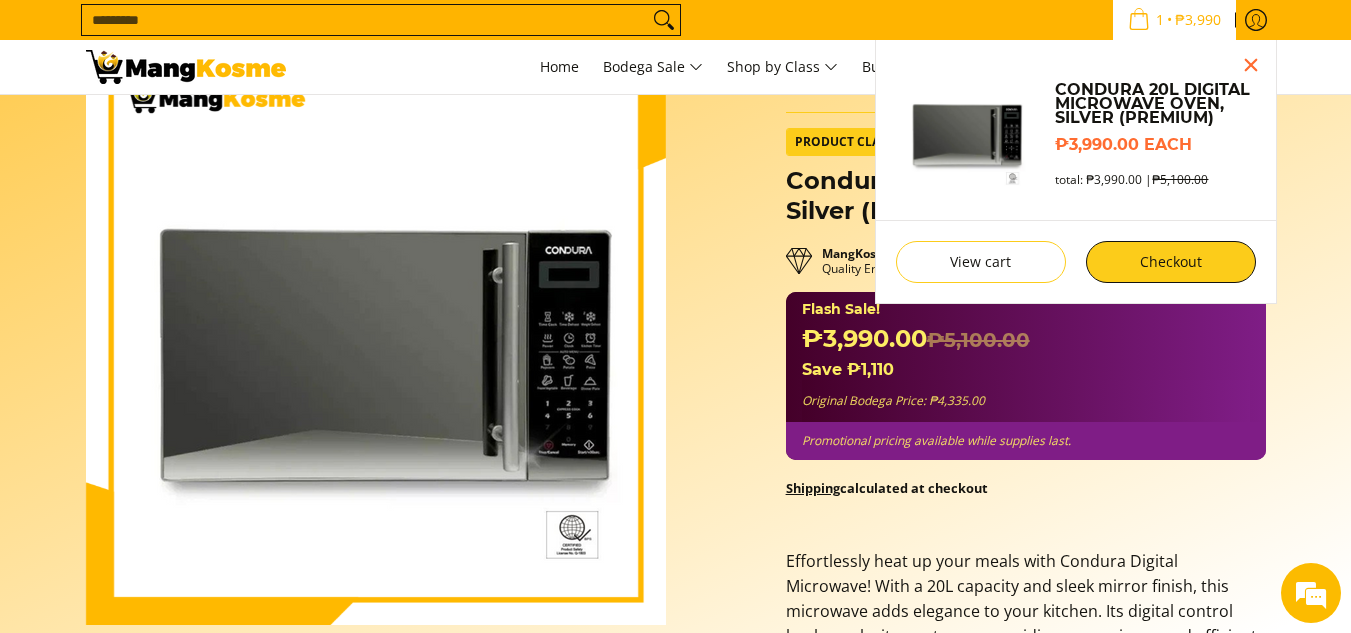 type 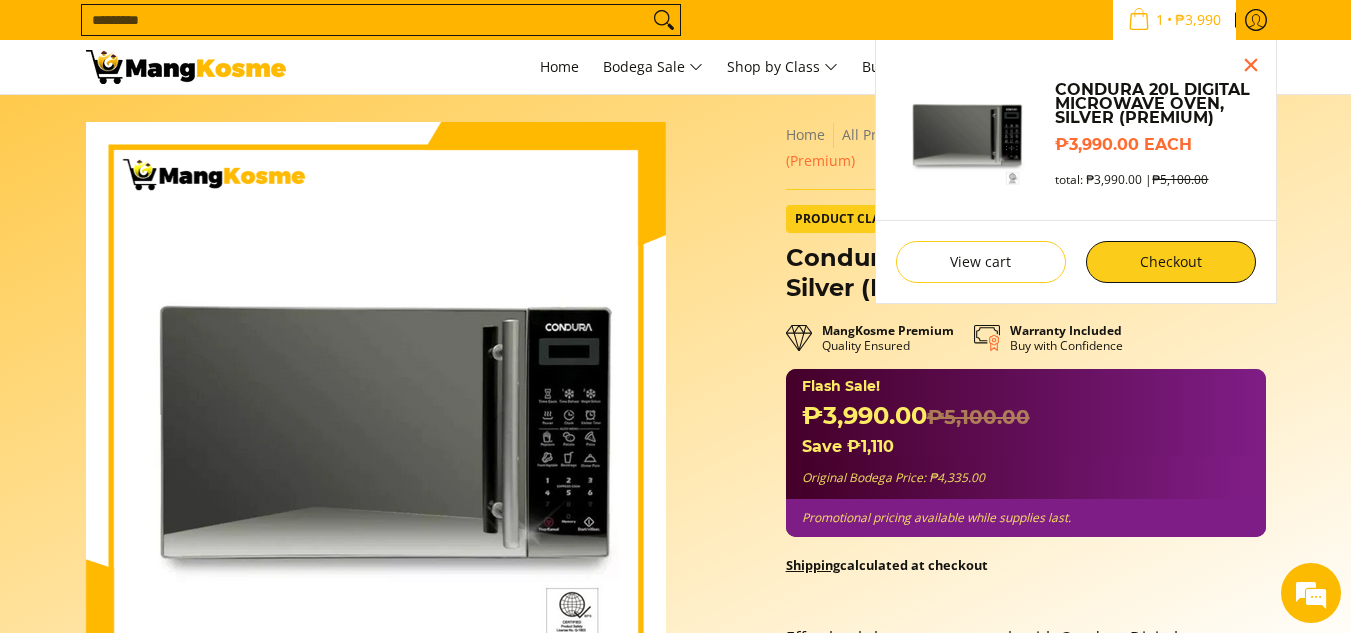 click on "Search..." at bounding box center (365, 20) 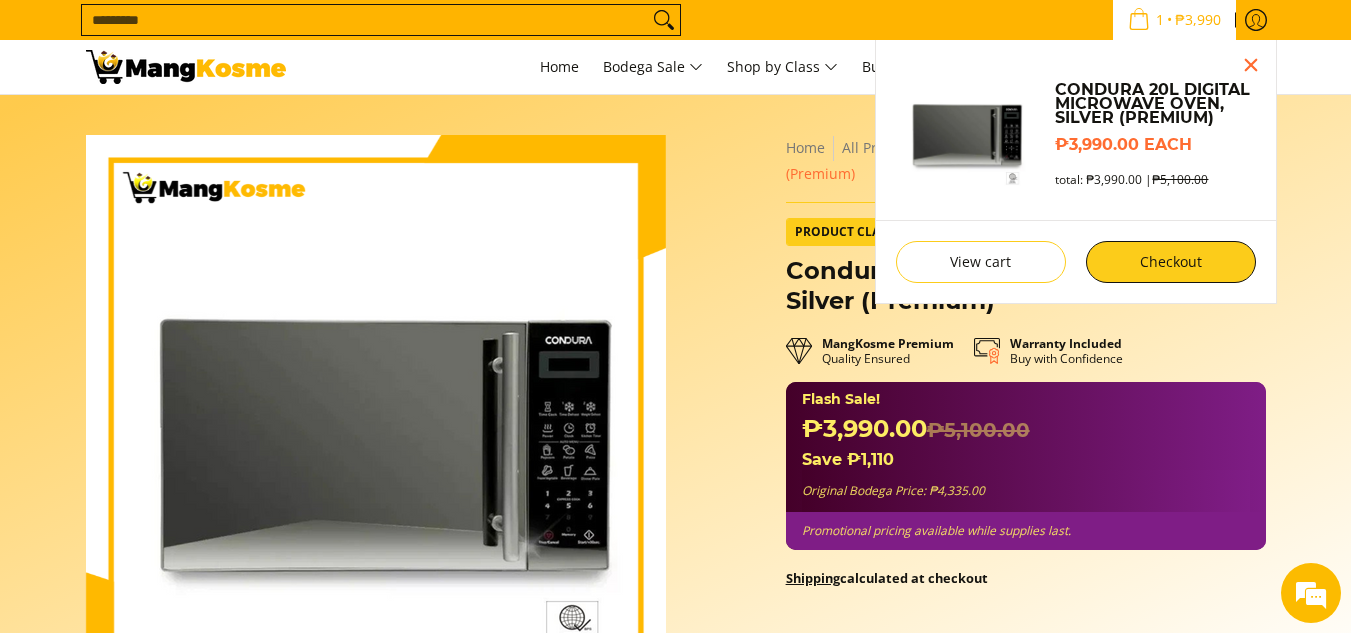 scroll, scrollTop: 0, scrollLeft: 0, axis: both 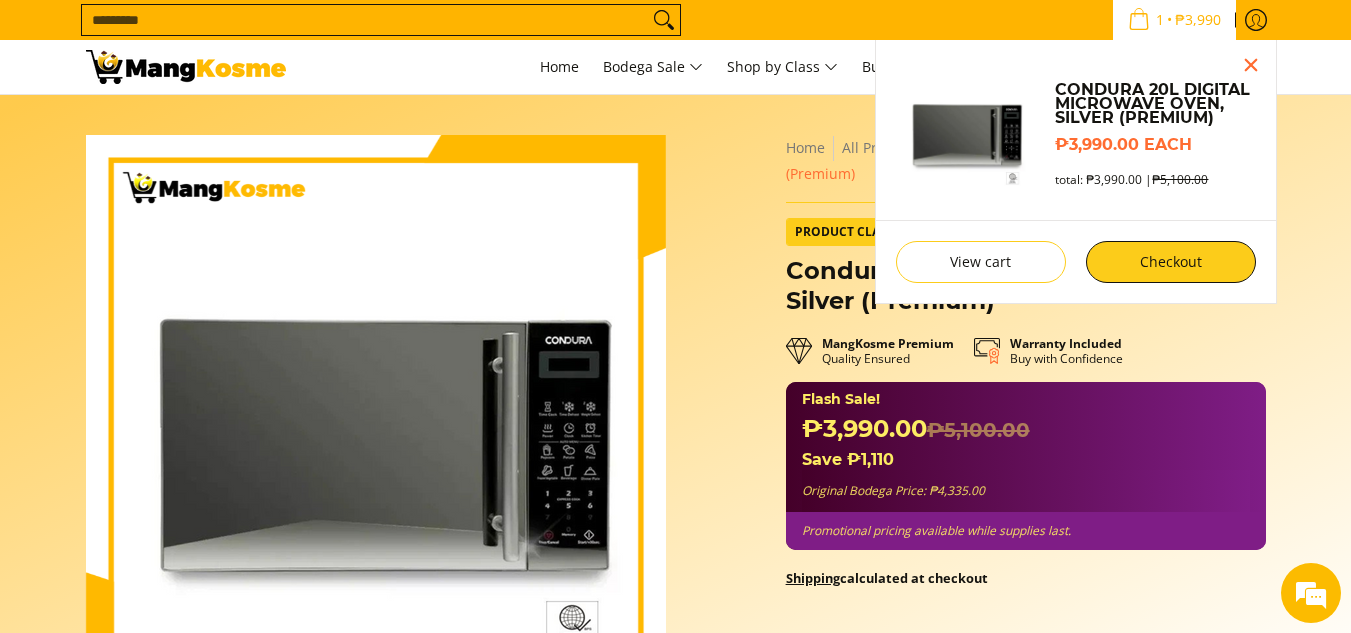 click on "1" at bounding box center [1160, 20] 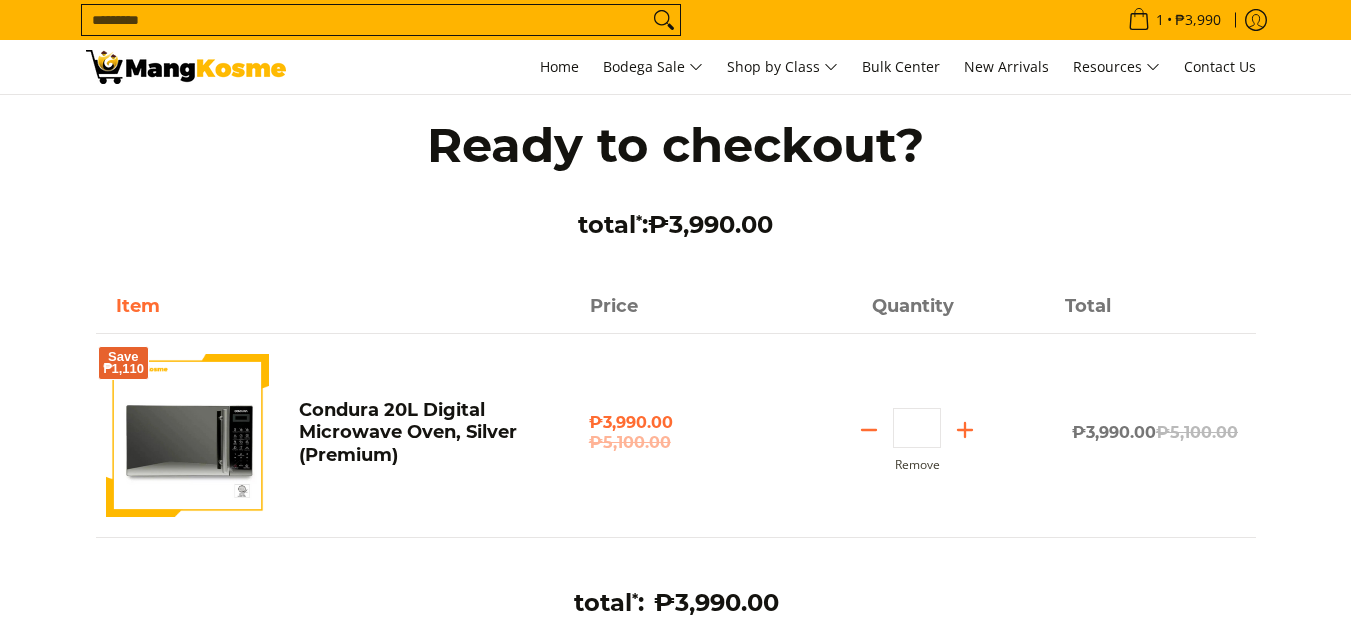 scroll, scrollTop: 0, scrollLeft: 0, axis: both 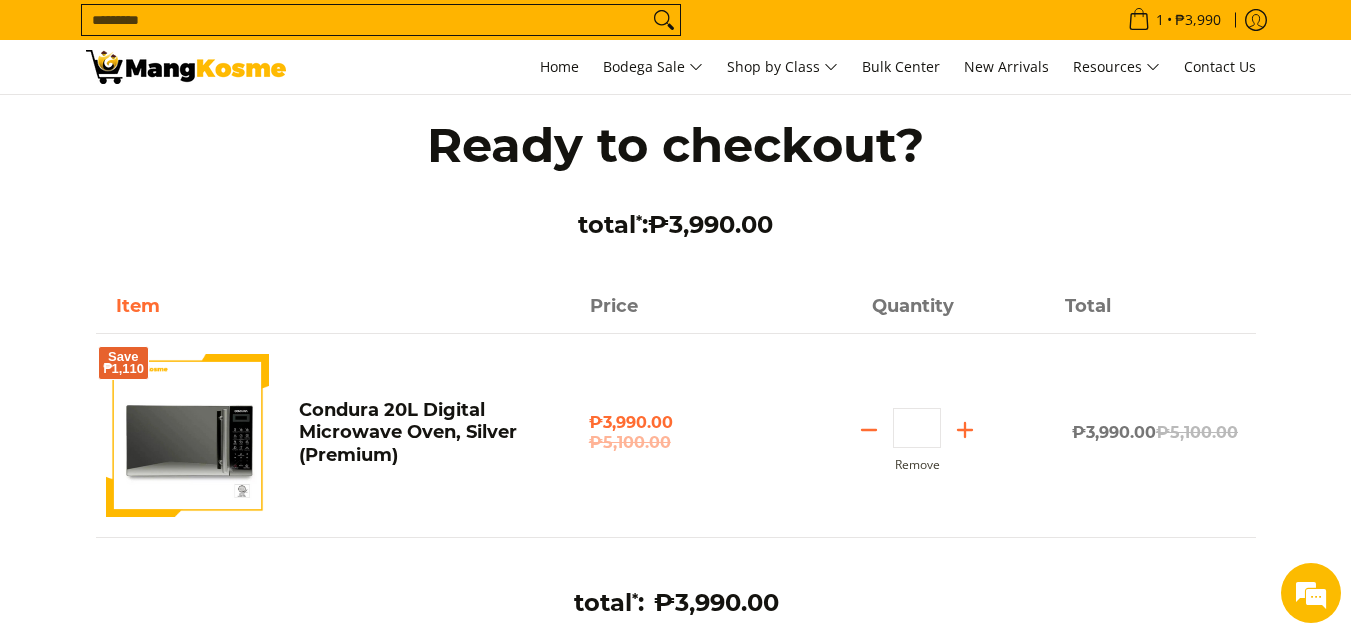 click on "Search..." at bounding box center [365, 20] 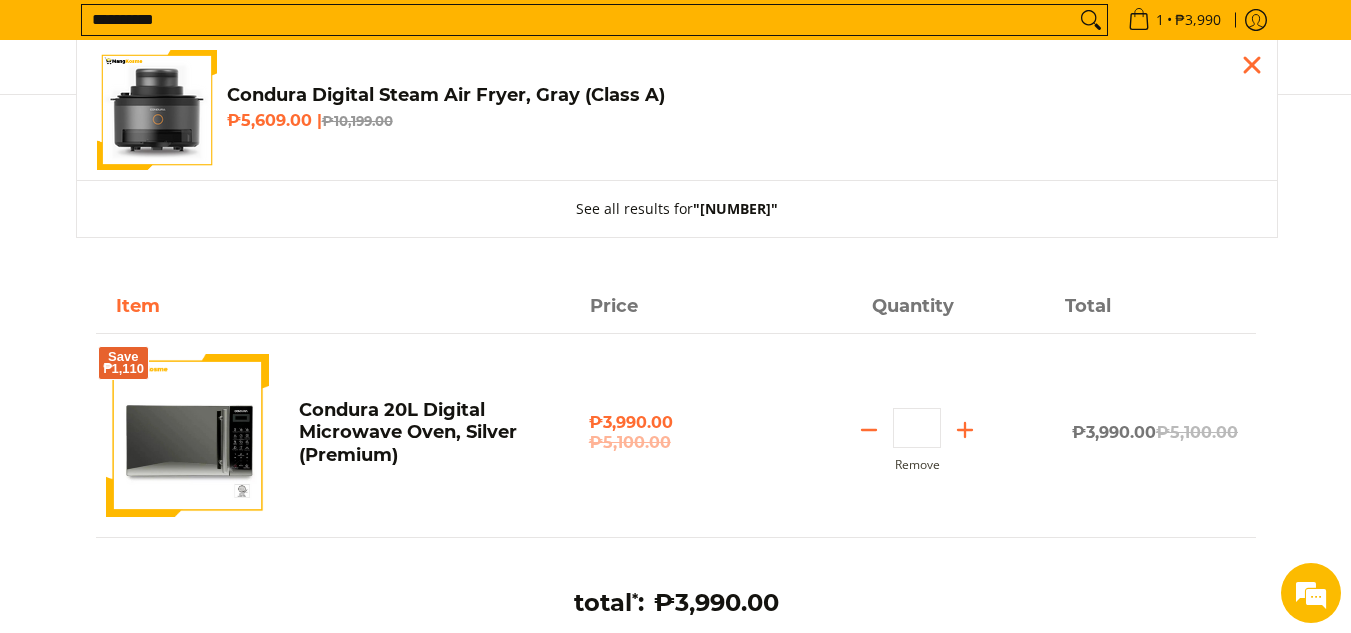 scroll, scrollTop: 0, scrollLeft: 0, axis: both 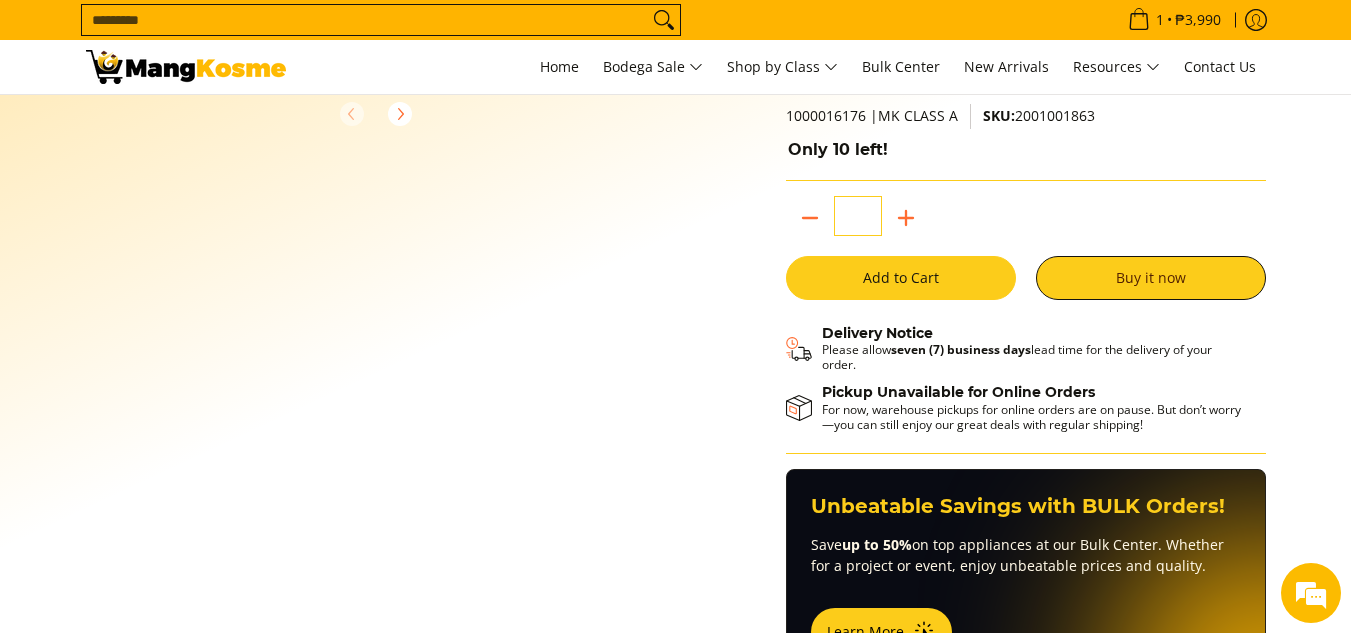 click on "Add to Cart" at bounding box center (901, 278) 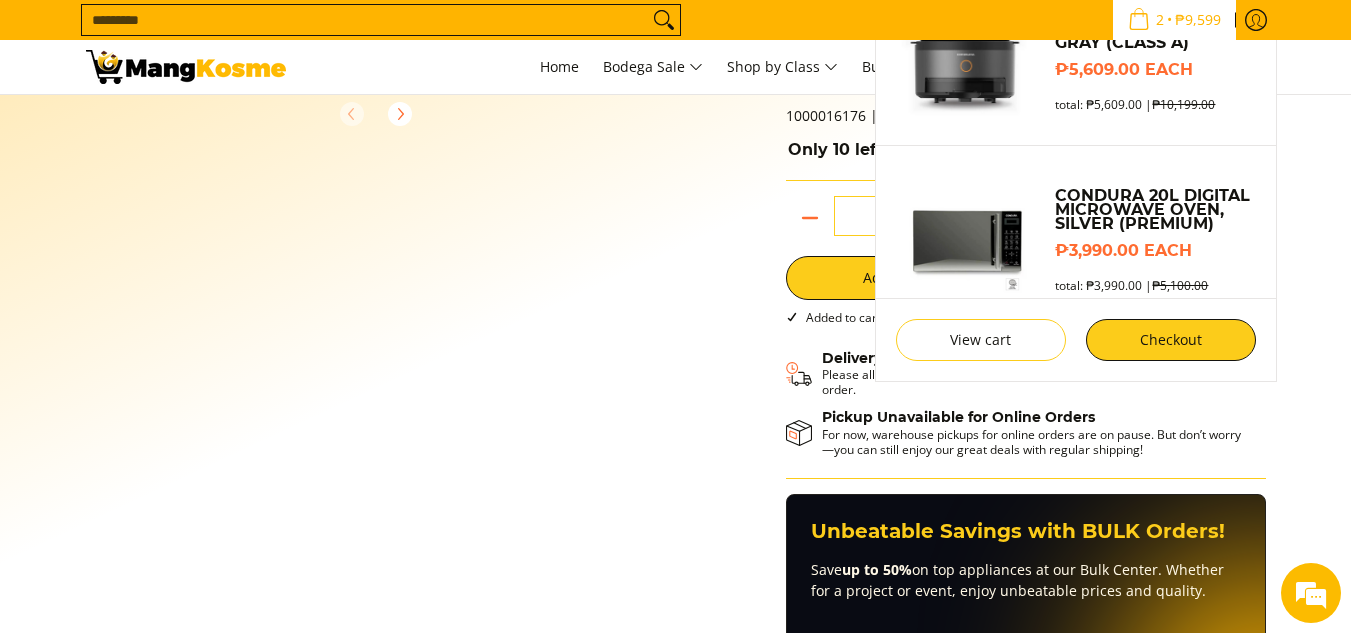 scroll, scrollTop: 63, scrollLeft: 0, axis: vertical 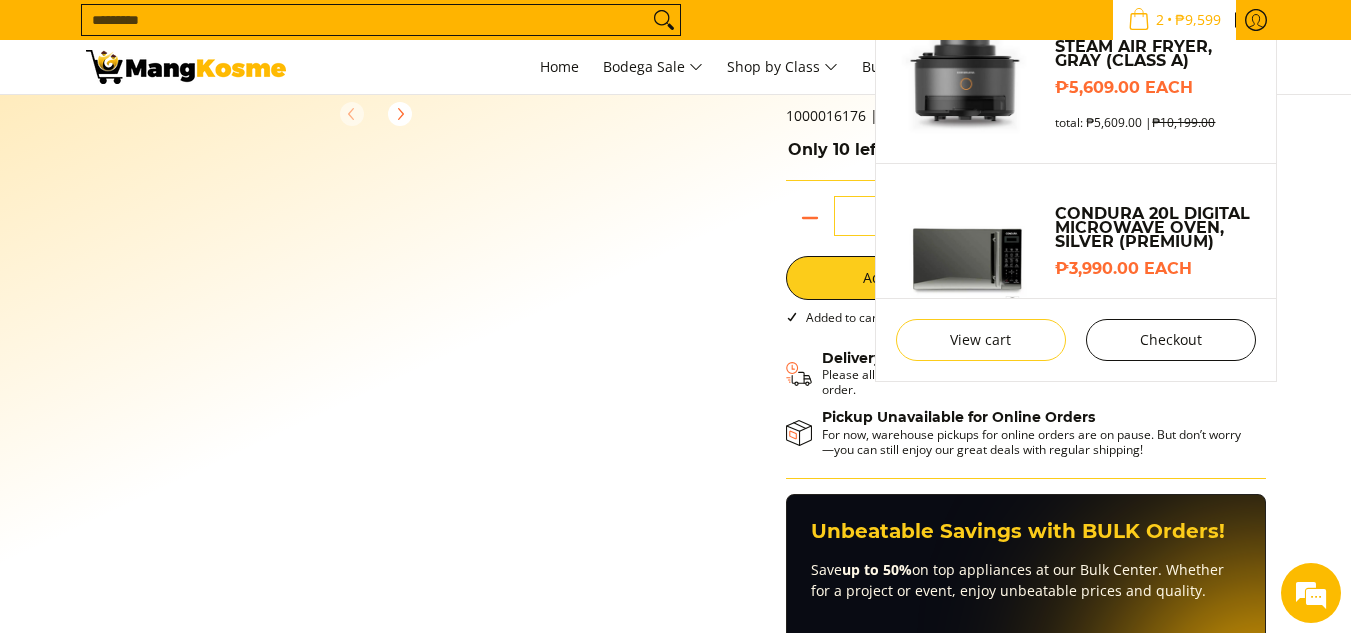 click on "Checkout" at bounding box center [1171, 340] 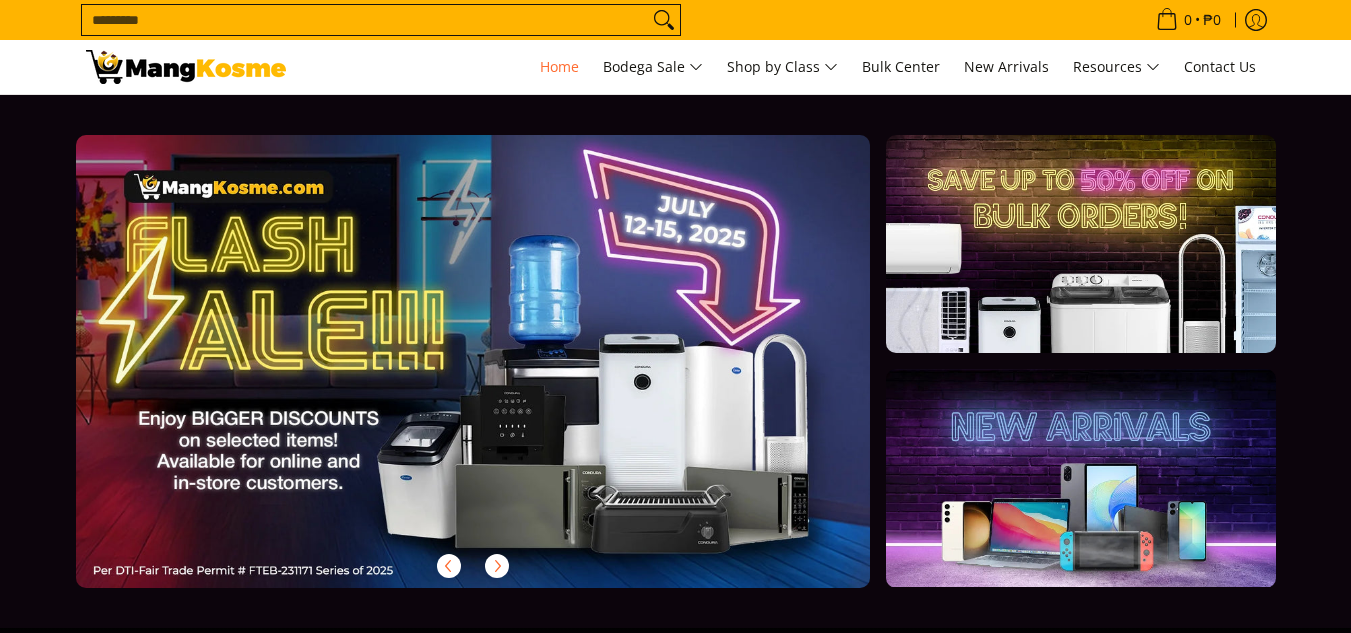 scroll, scrollTop: 0, scrollLeft: 0, axis: both 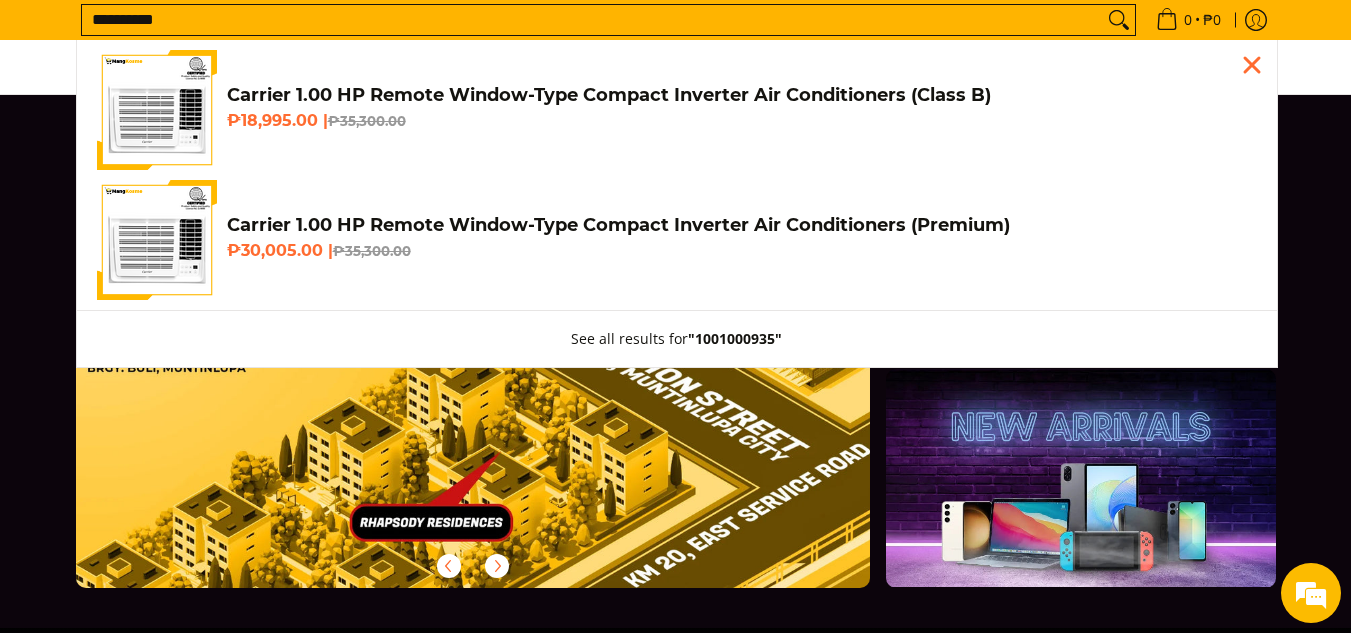 type on "**********" 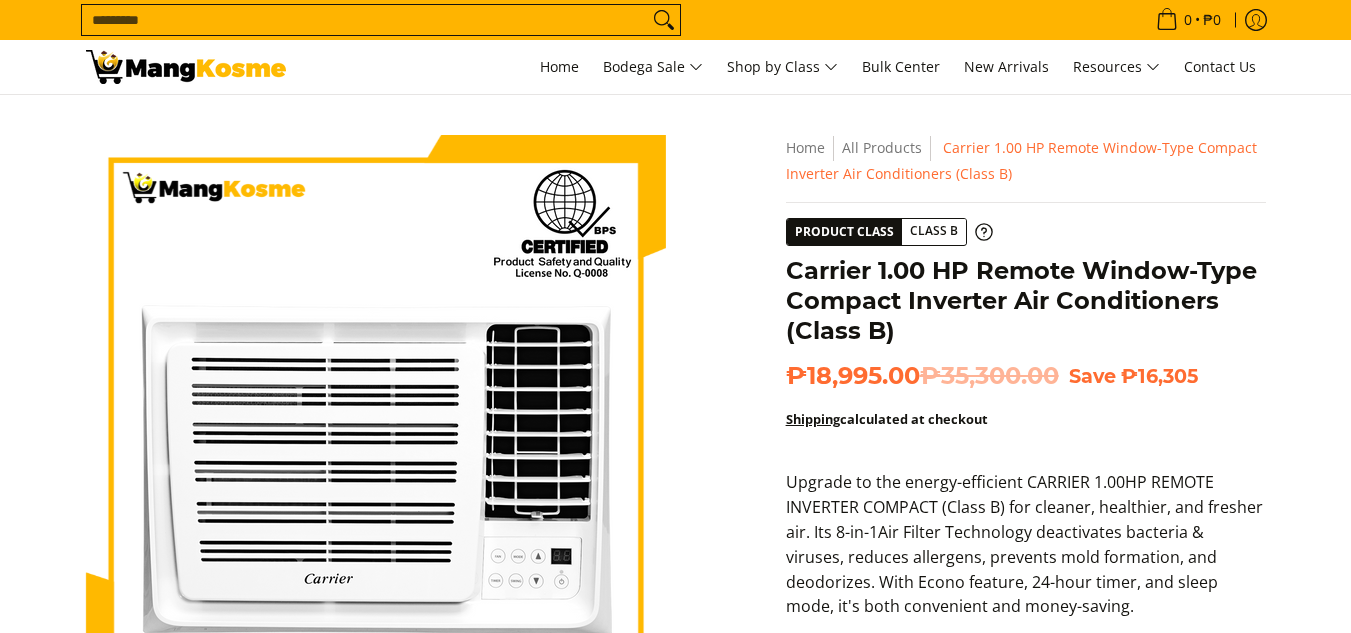 scroll, scrollTop: 0, scrollLeft: 0, axis: both 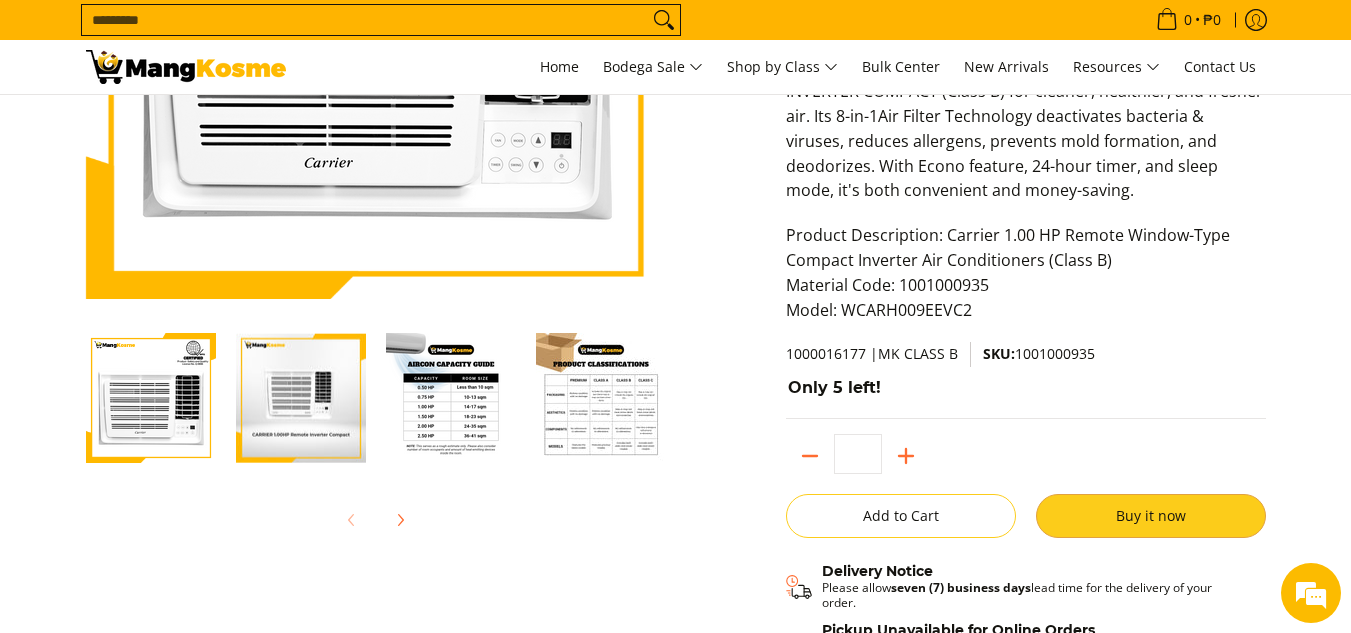 click on "Buy it now" at bounding box center [1151, 516] 